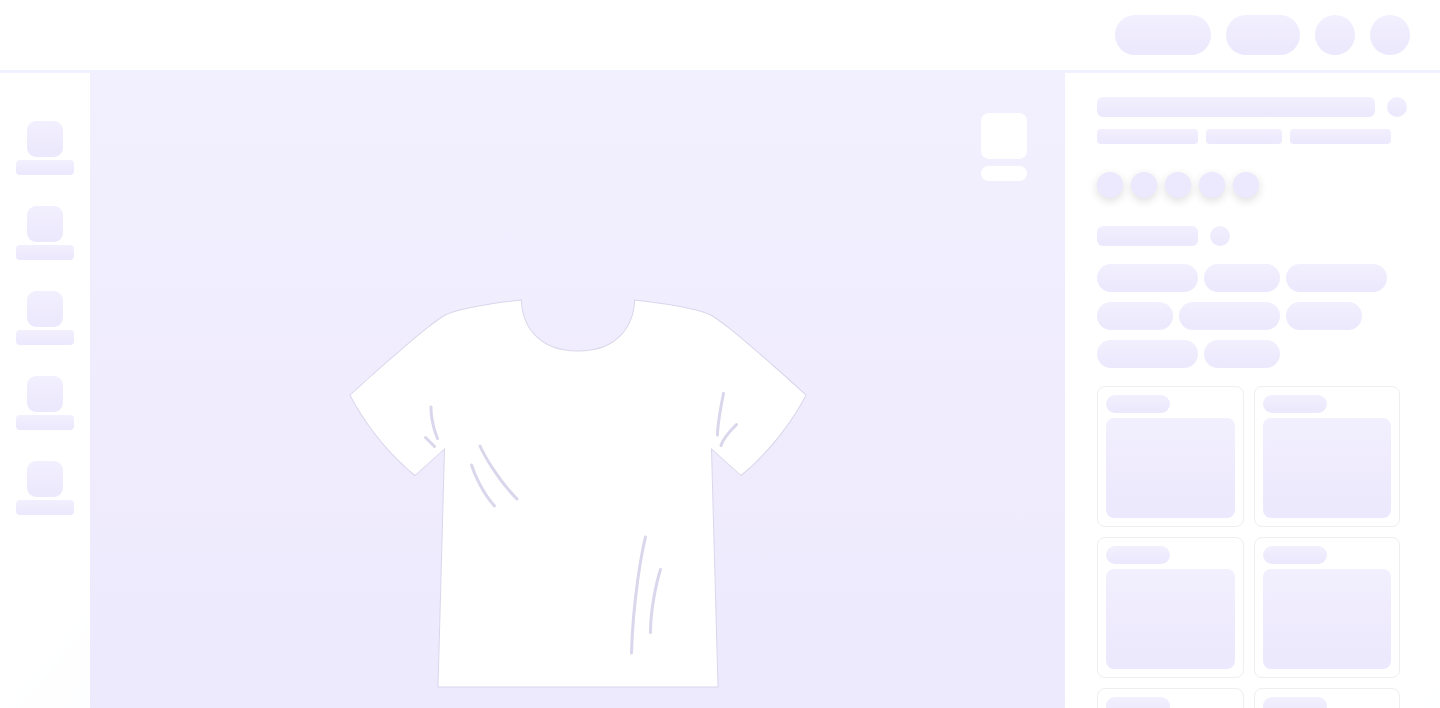 scroll, scrollTop: 0, scrollLeft: 0, axis: both 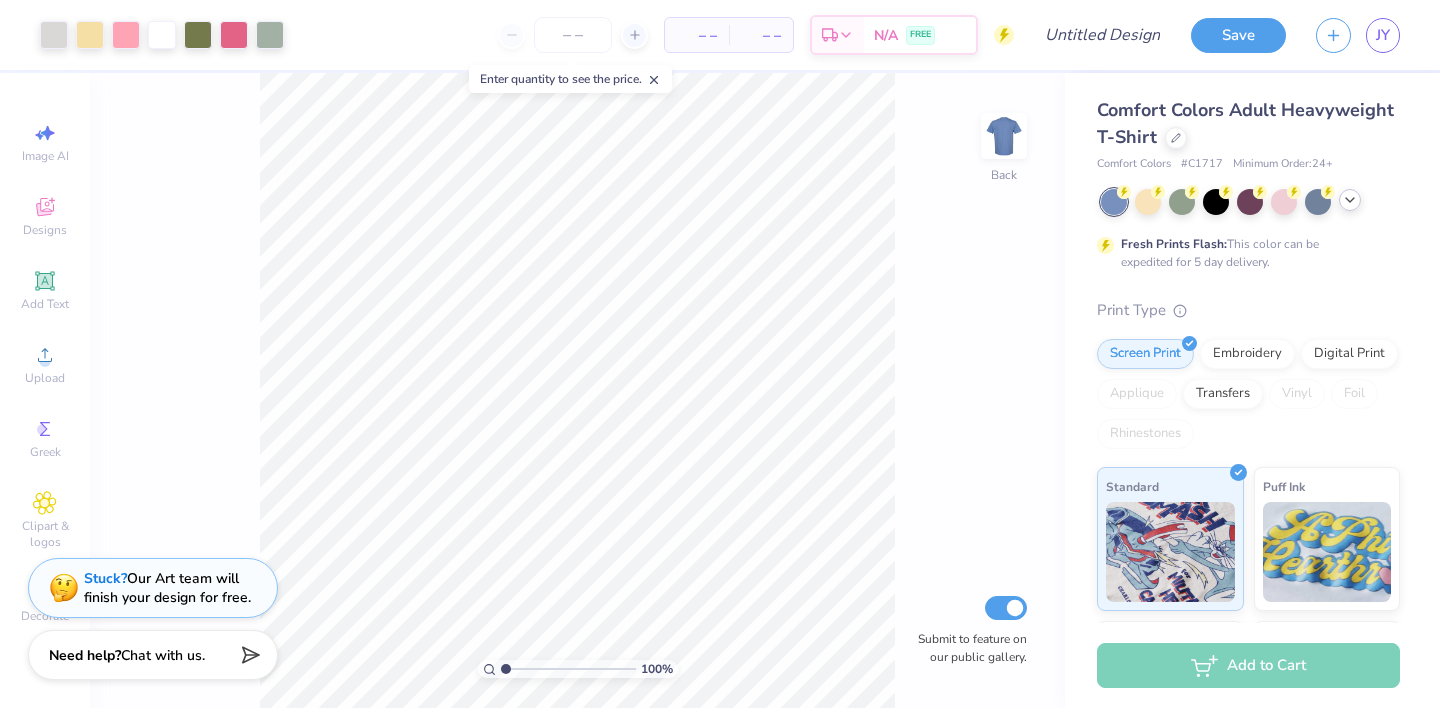 click 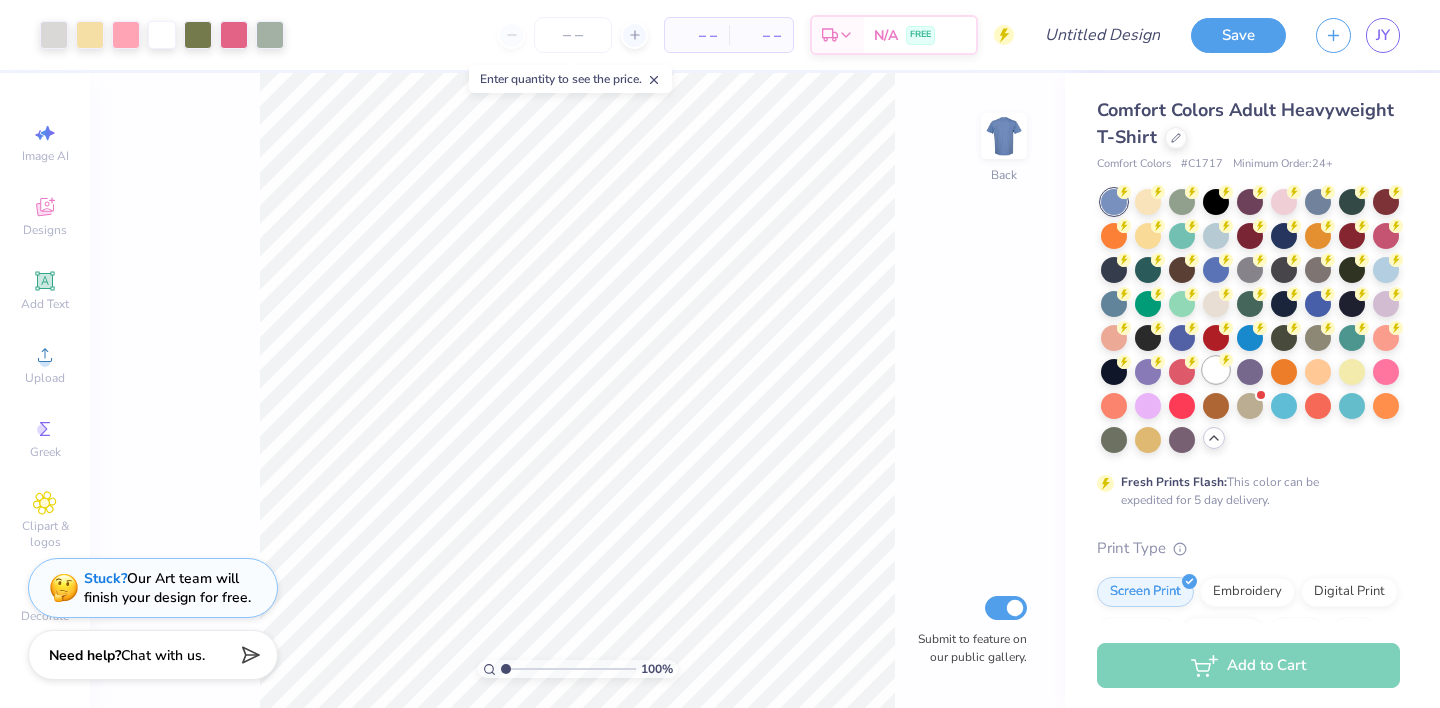 click at bounding box center [1216, 370] 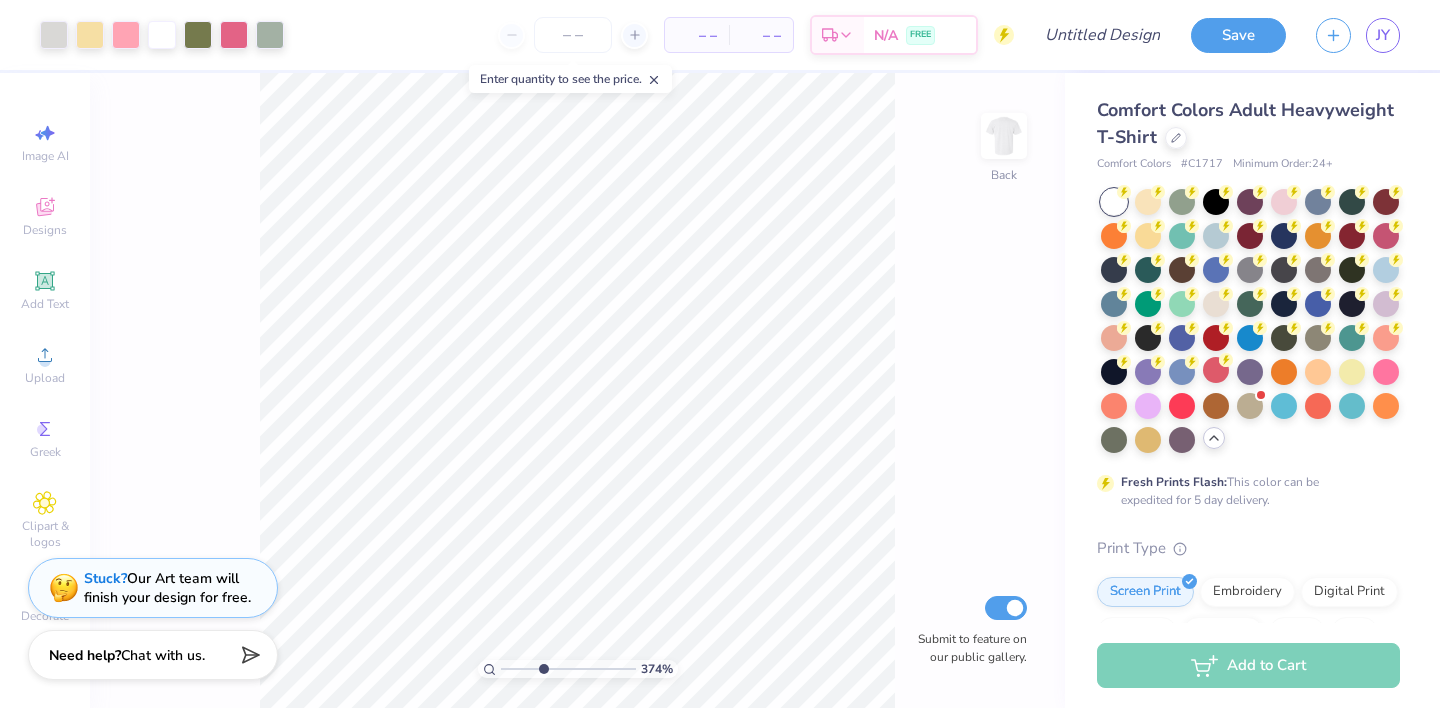 drag, startPoint x: 506, startPoint y: 664, endPoint x: 533, endPoint y: 660, distance: 27.294687 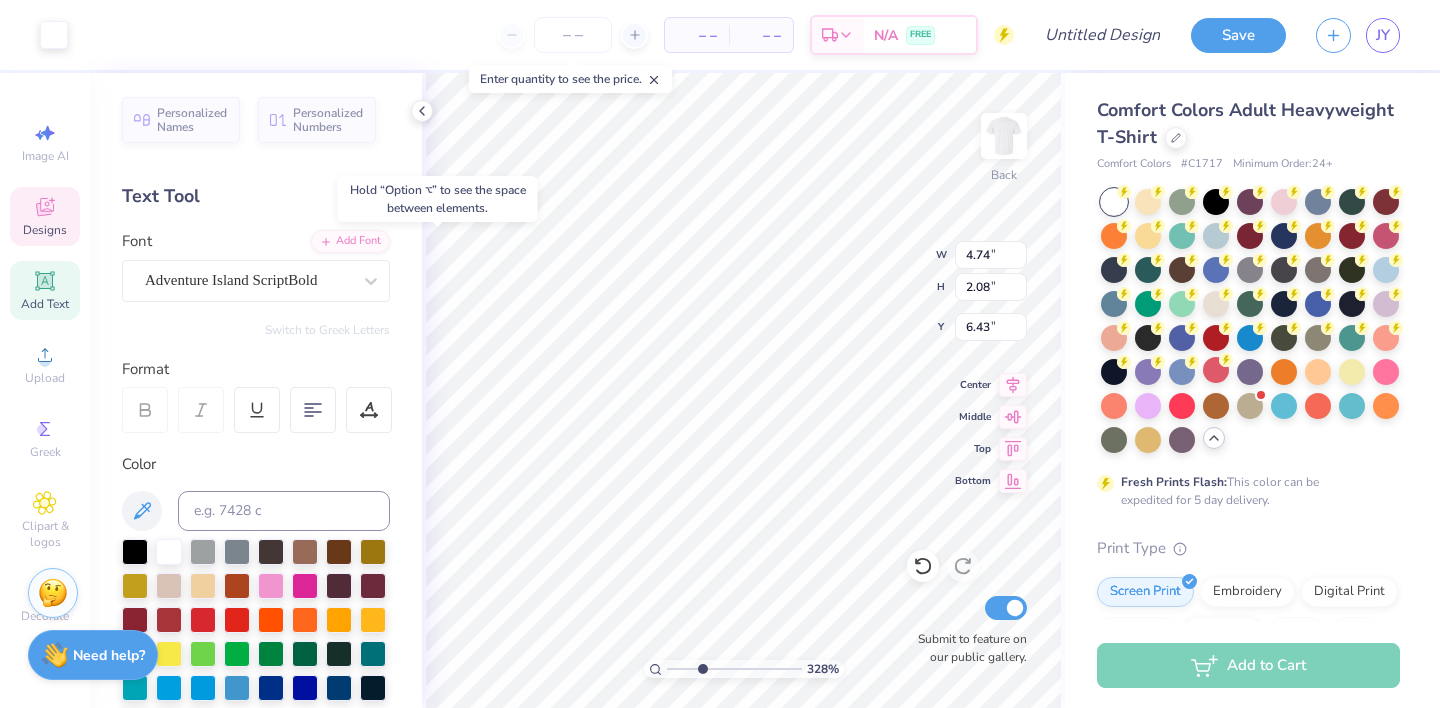 type on "6.43" 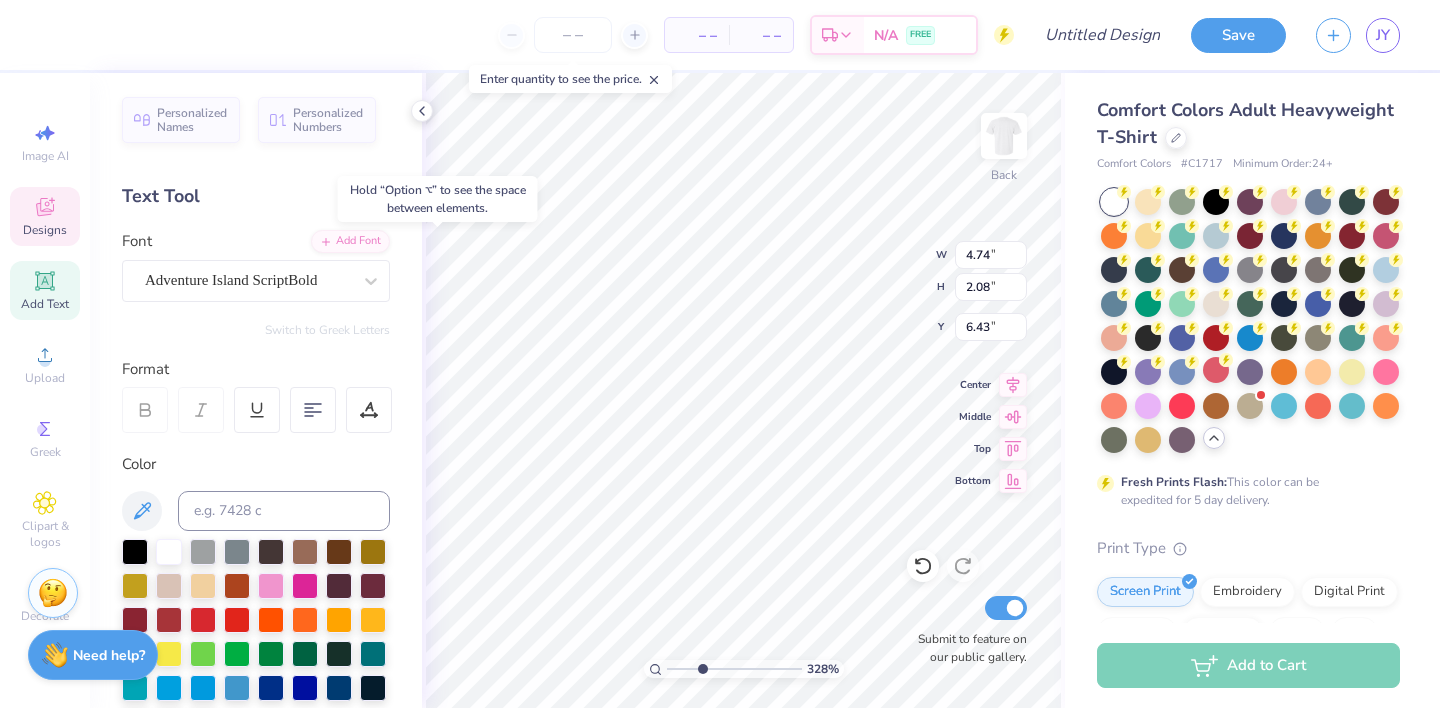 type on "3.12" 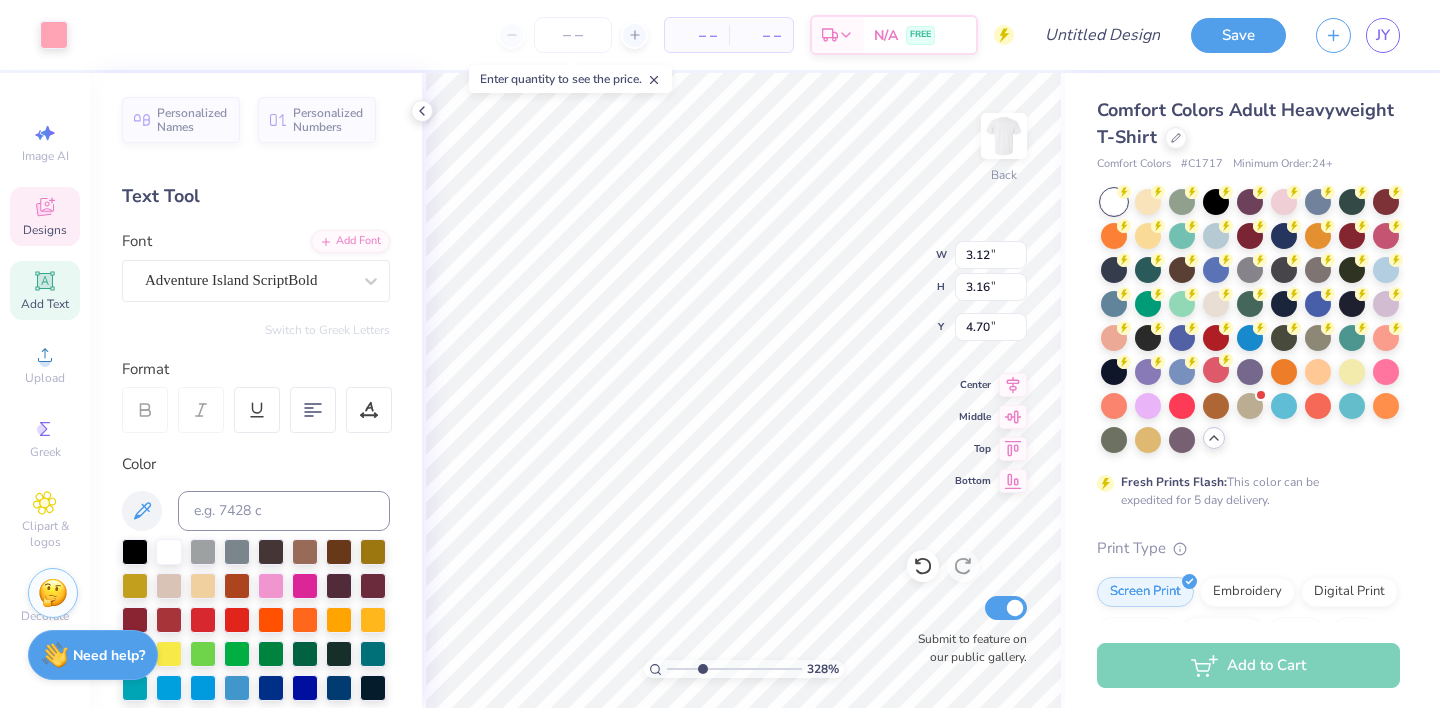 type on "4.72" 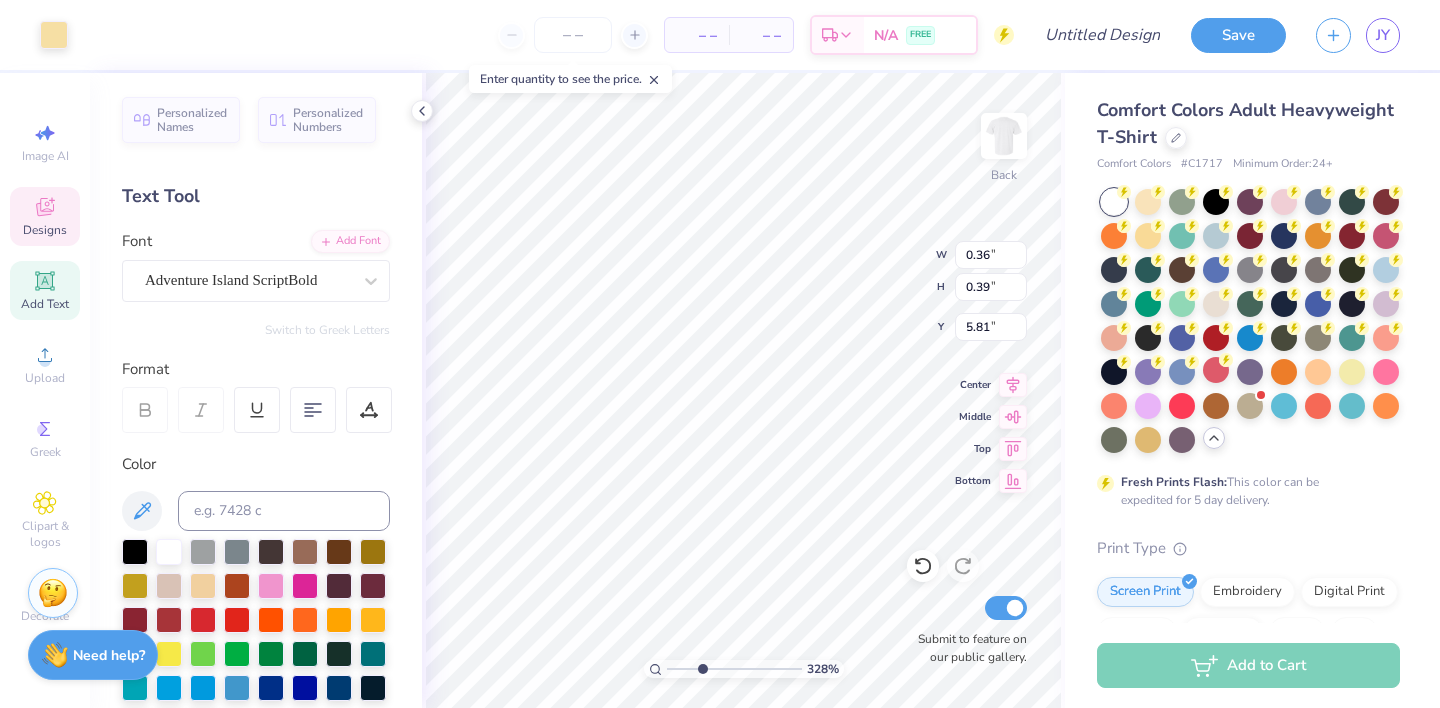 type on "5.81" 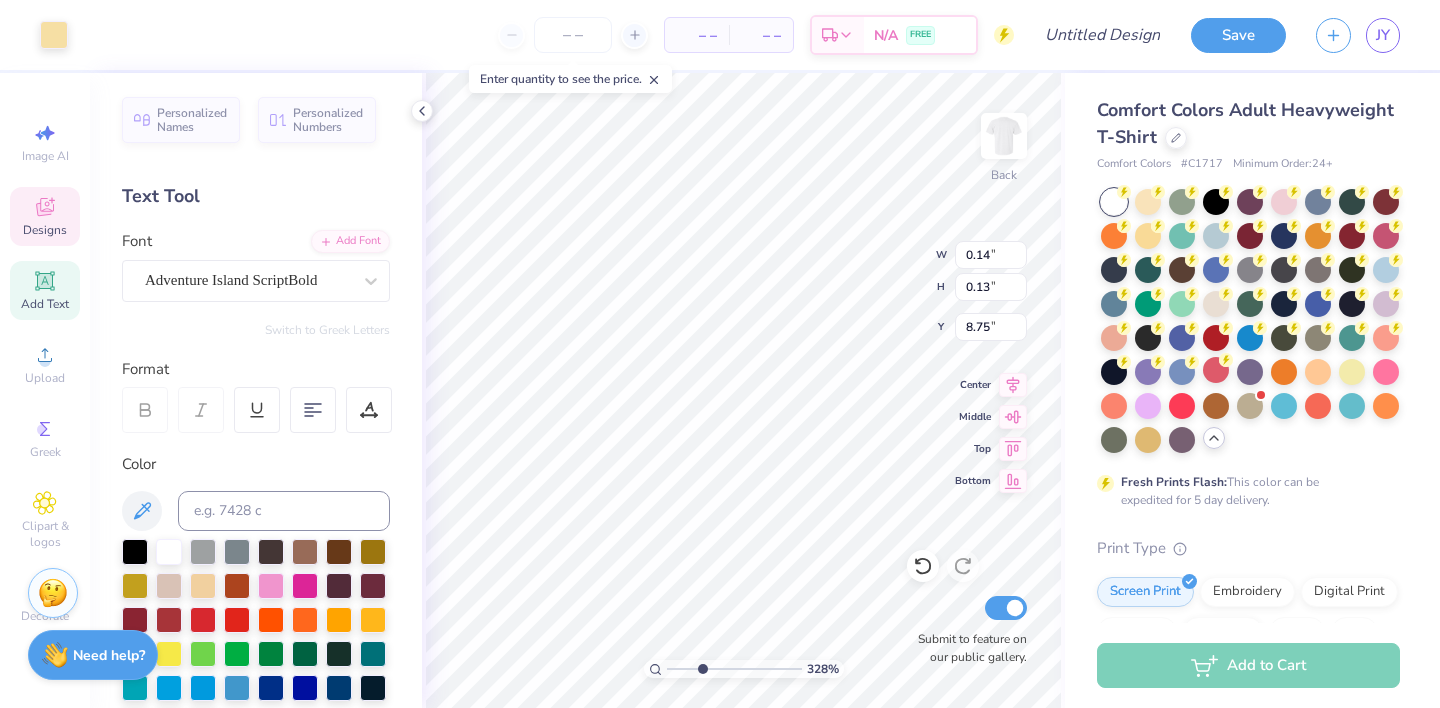 type on "0.14" 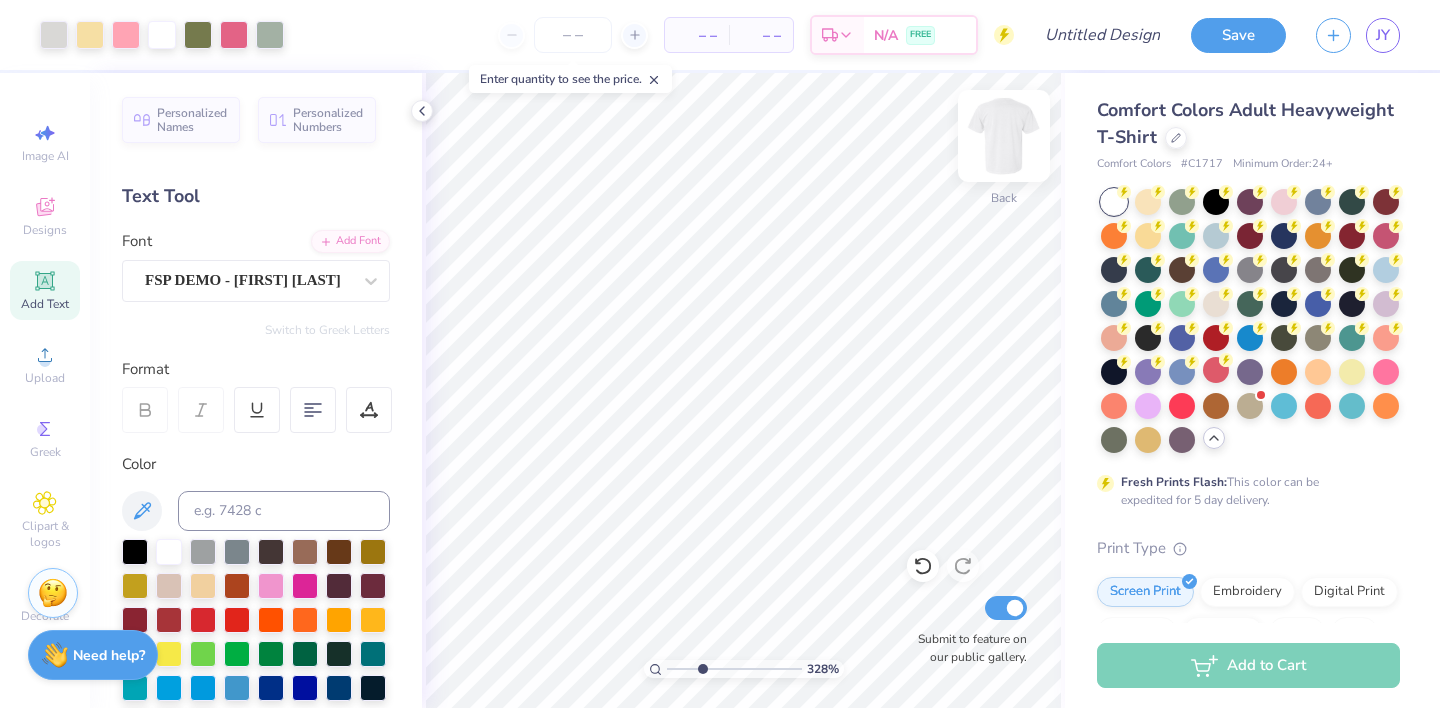 click on "Back" at bounding box center [1004, 148] 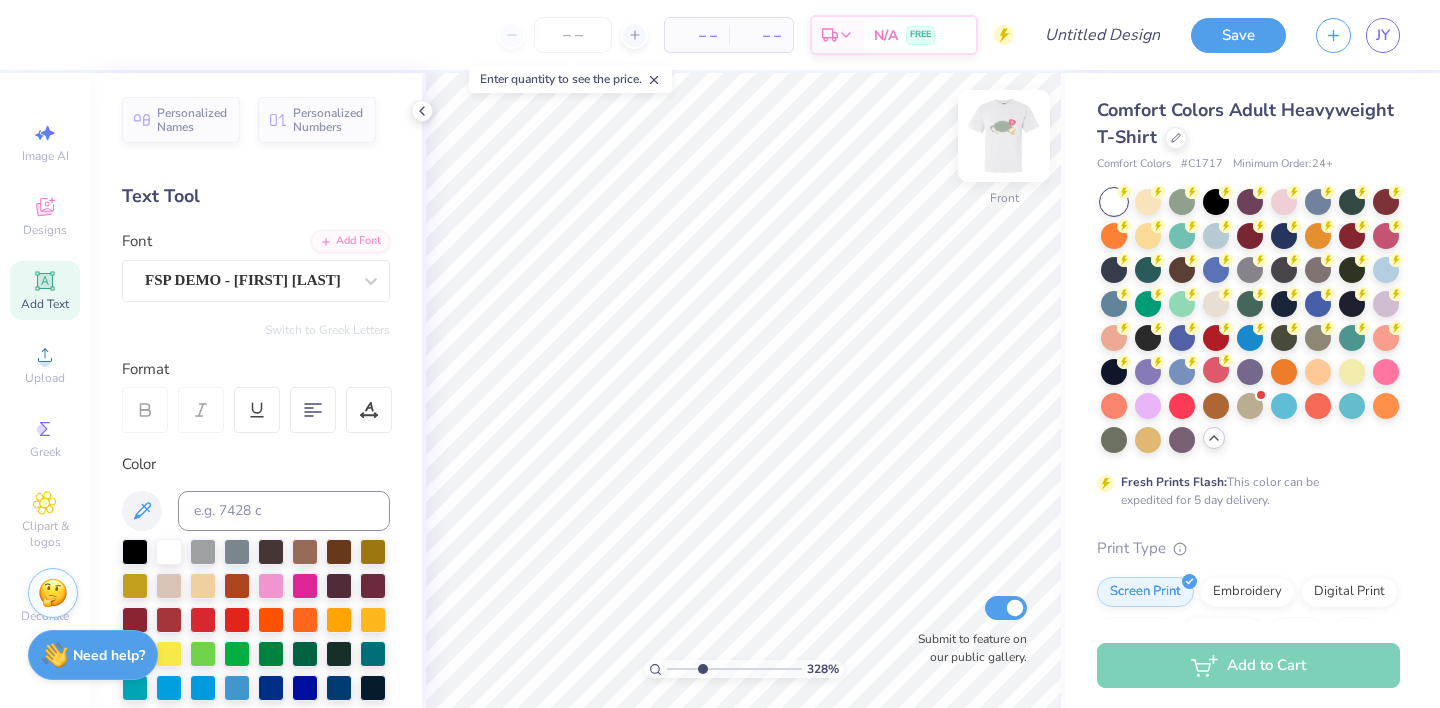 click at bounding box center [1004, 136] 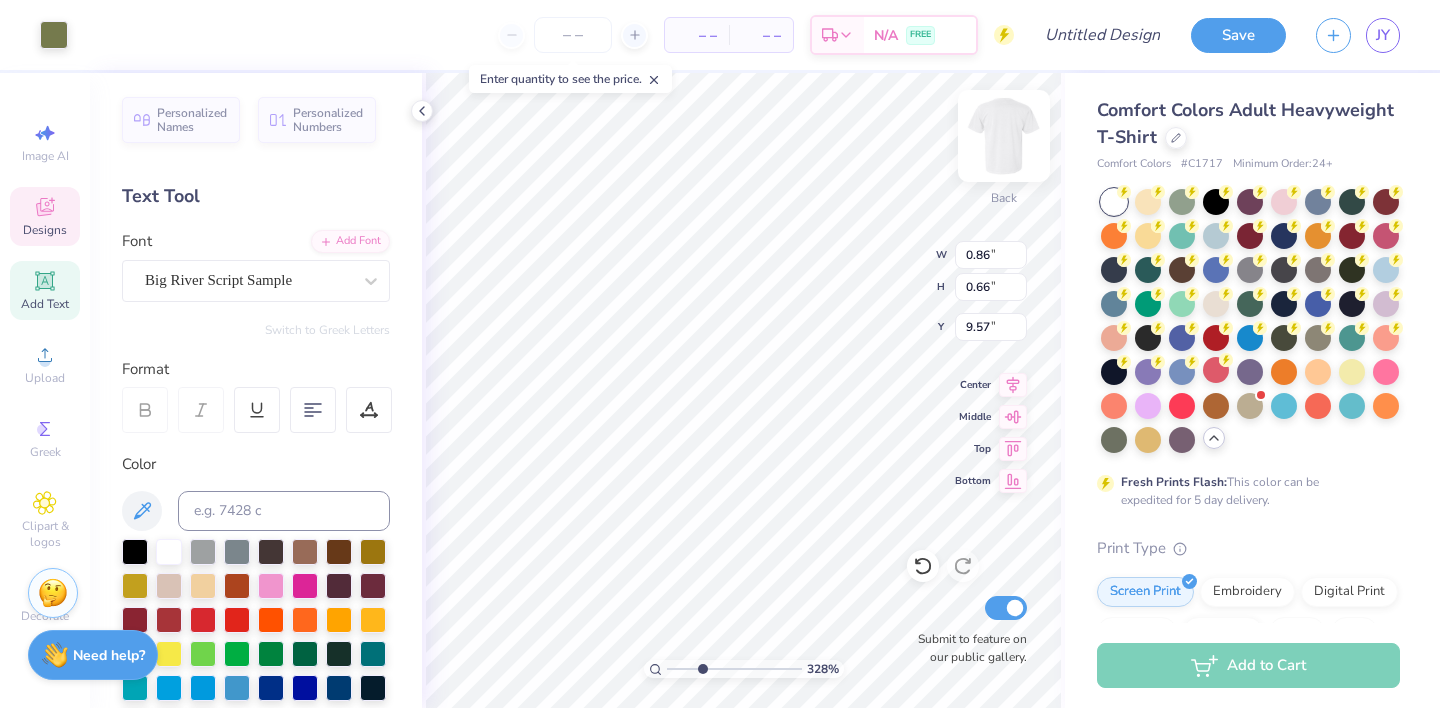 type on "9.54" 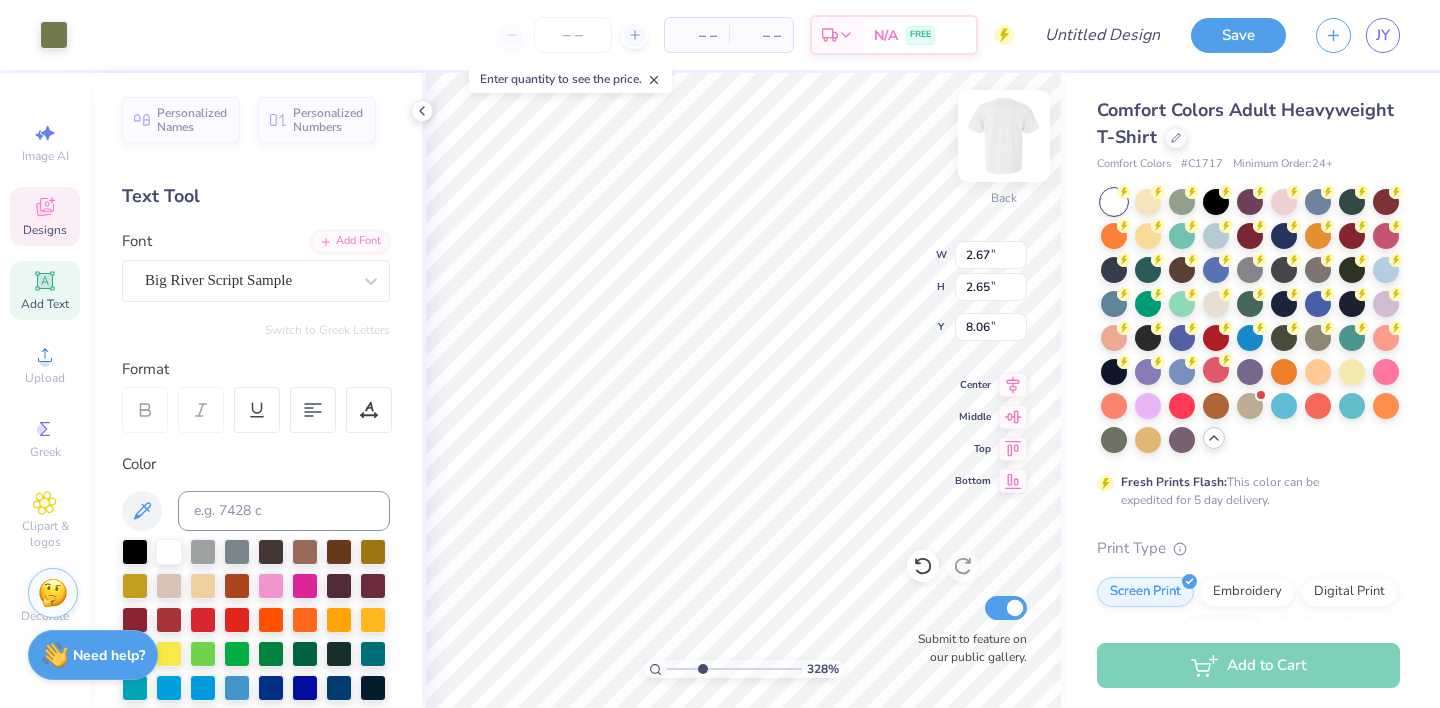 click on "328  % Back W 2.67 2.67 " H 2.65 2.65 " Y 8.06 8.06 " Center Middle Top Bottom Submit to feature on our public gallery." at bounding box center (743, 390) 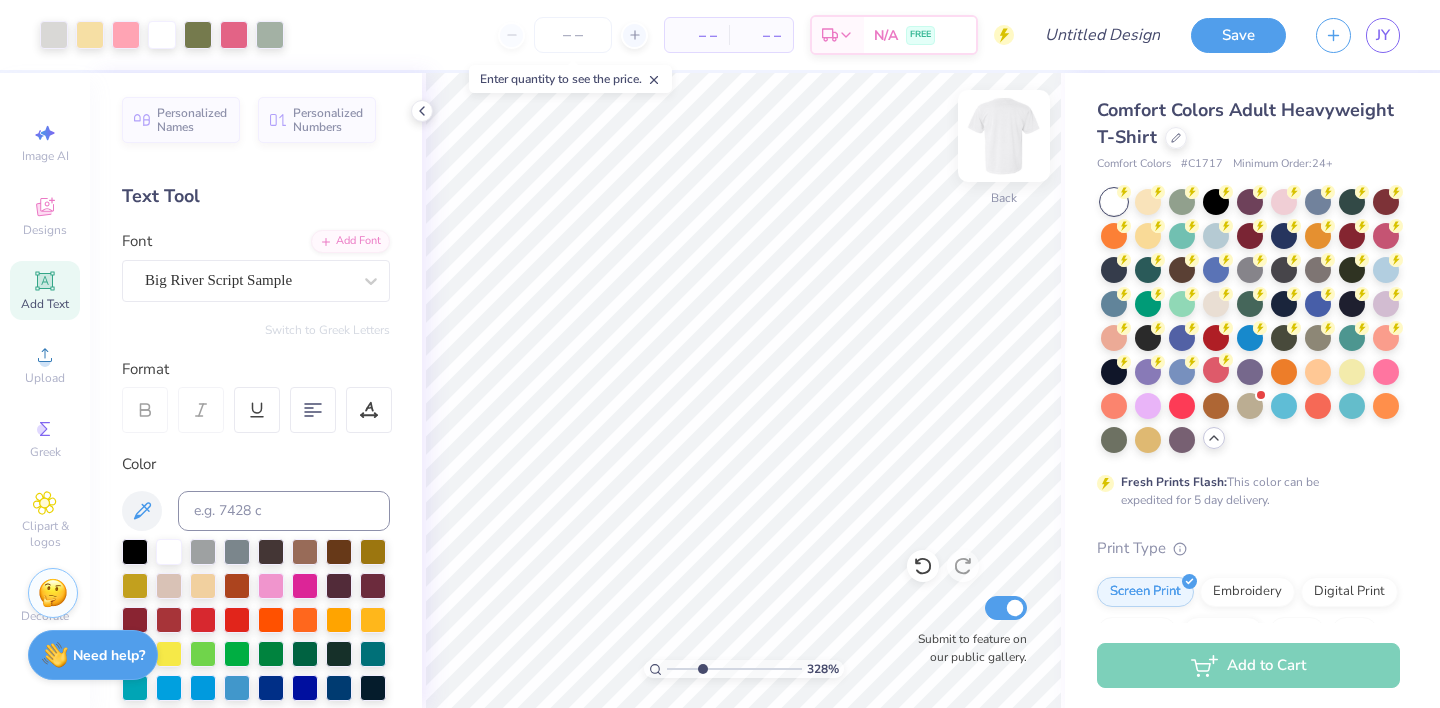 click on "328  % Back Submit to feature on our public gallery." at bounding box center [743, 390] 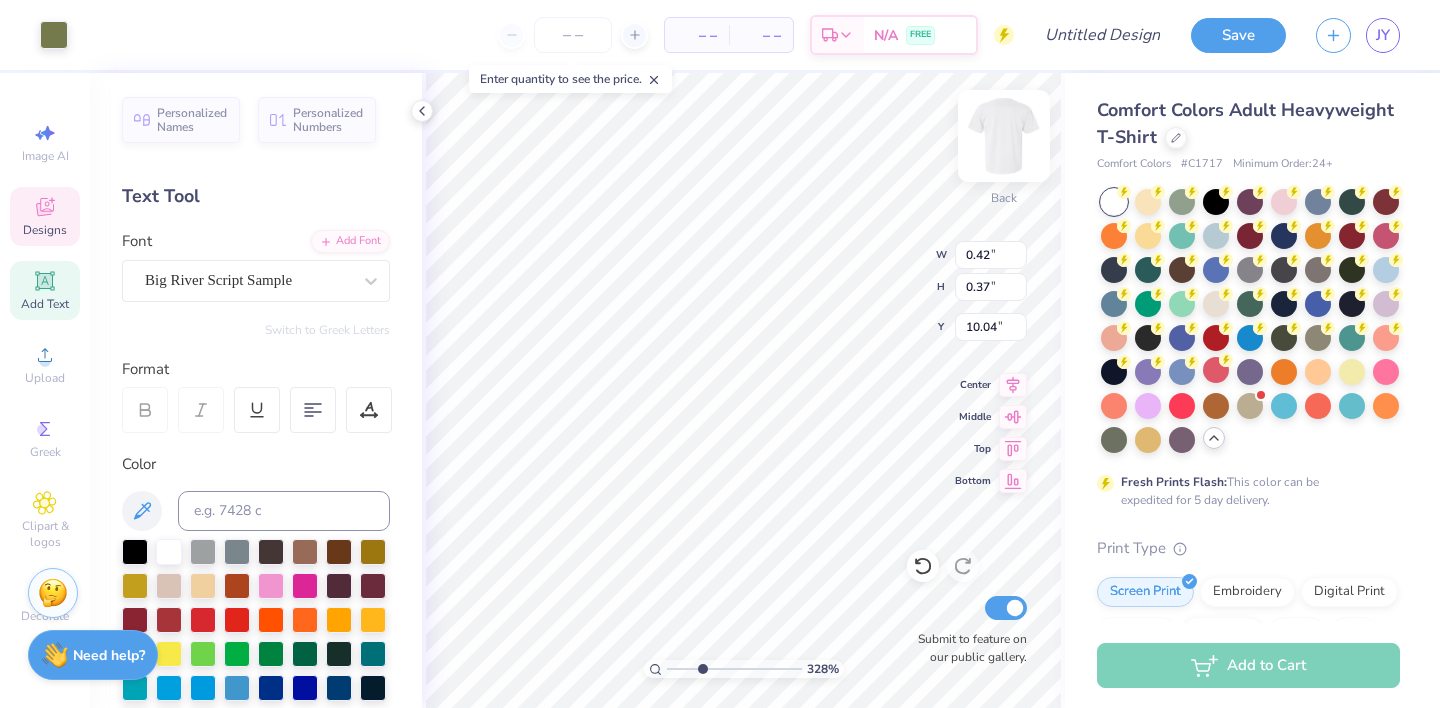 type on "10.03" 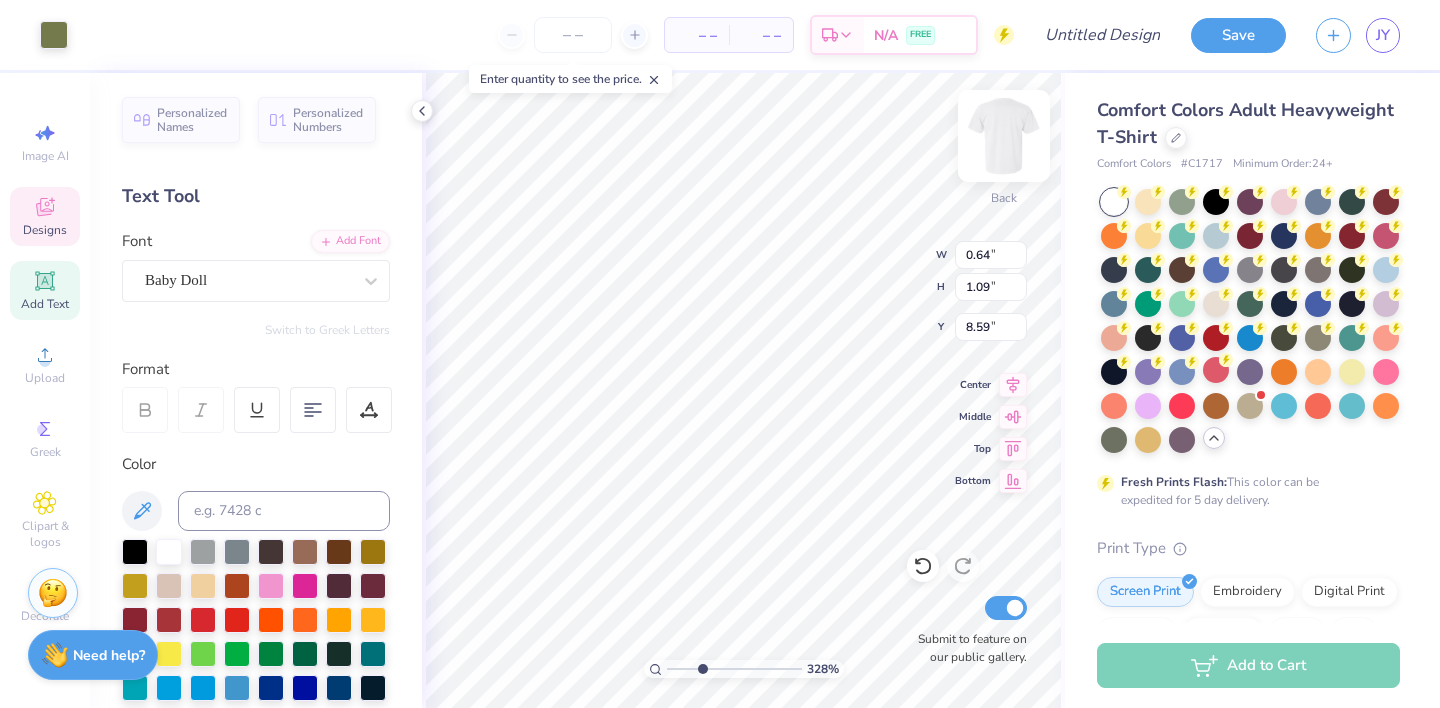 type on "8.56" 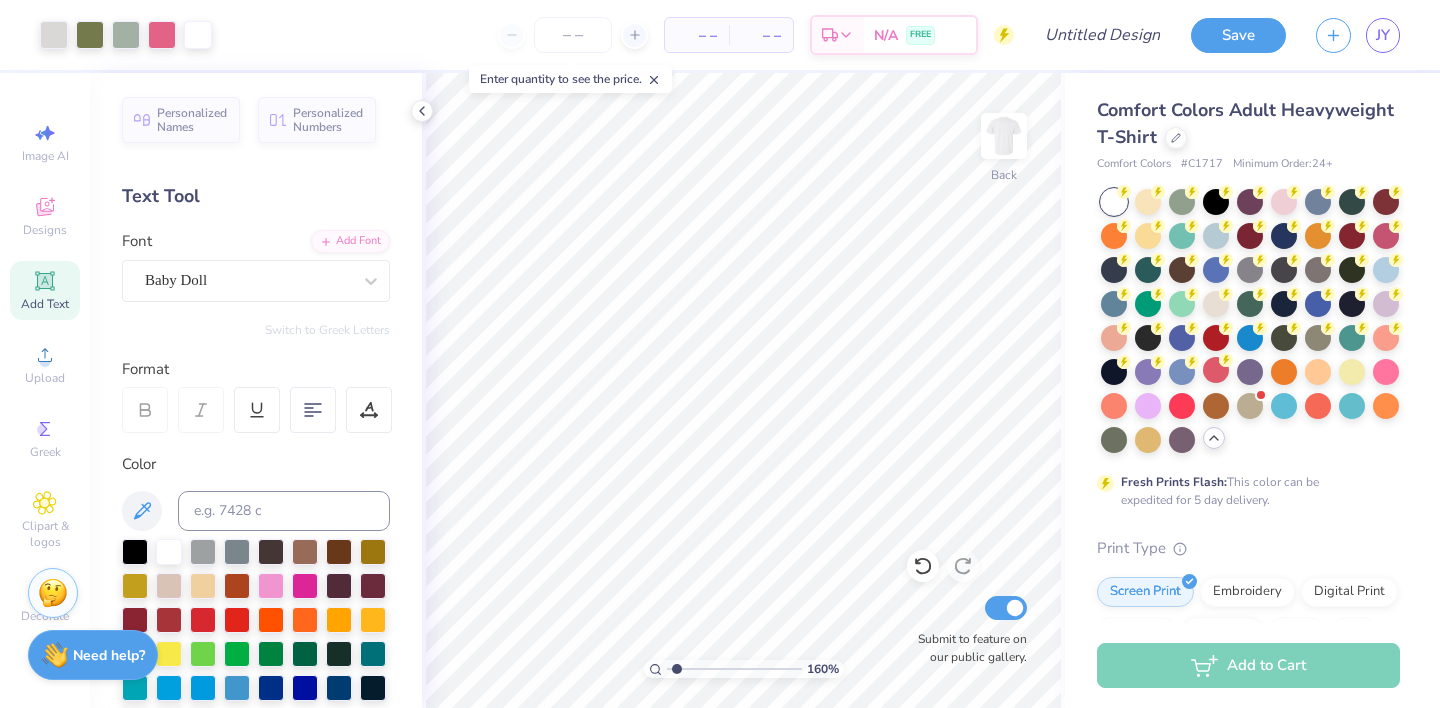 drag, startPoint x: 706, startPoint y: 670, endPoint x: 676, endPoint y: 670, distance: 30 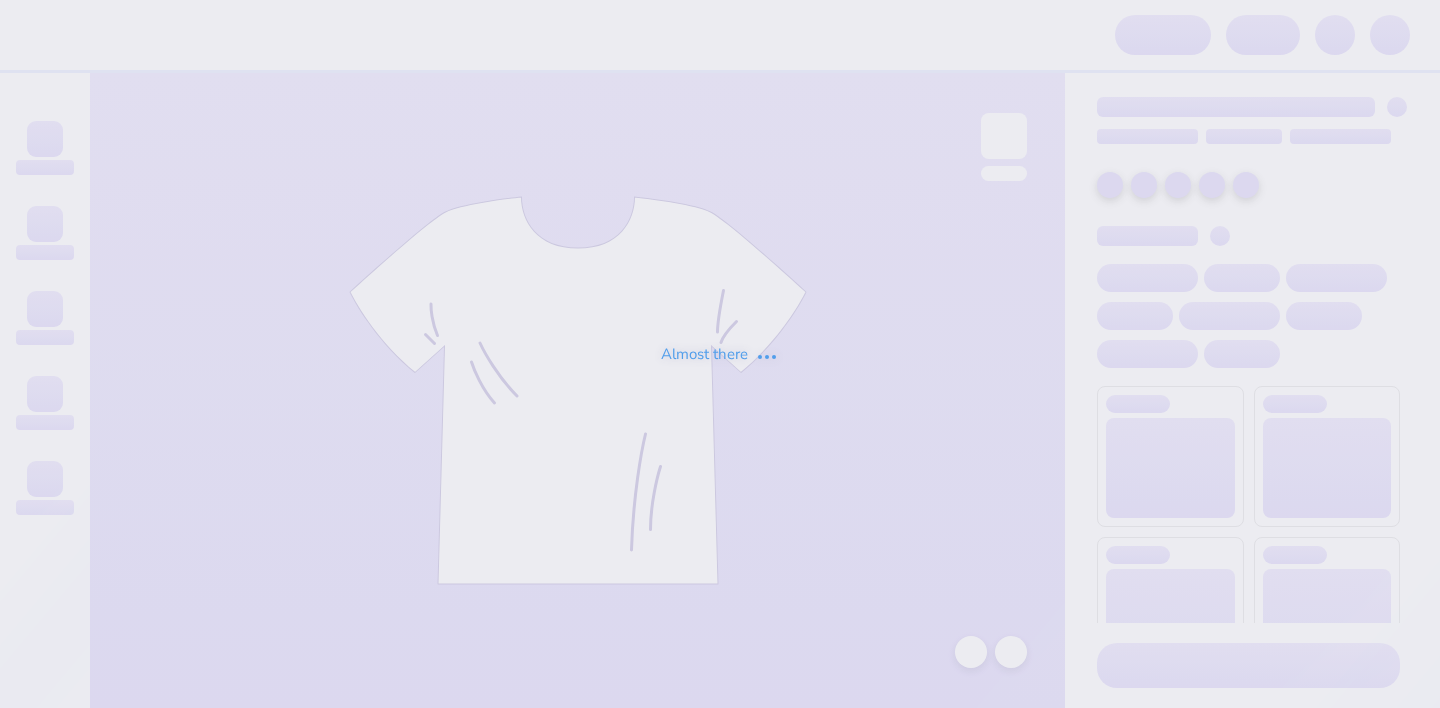 scroll, scrollTop: 0, scrollLeft: 0, axis: both 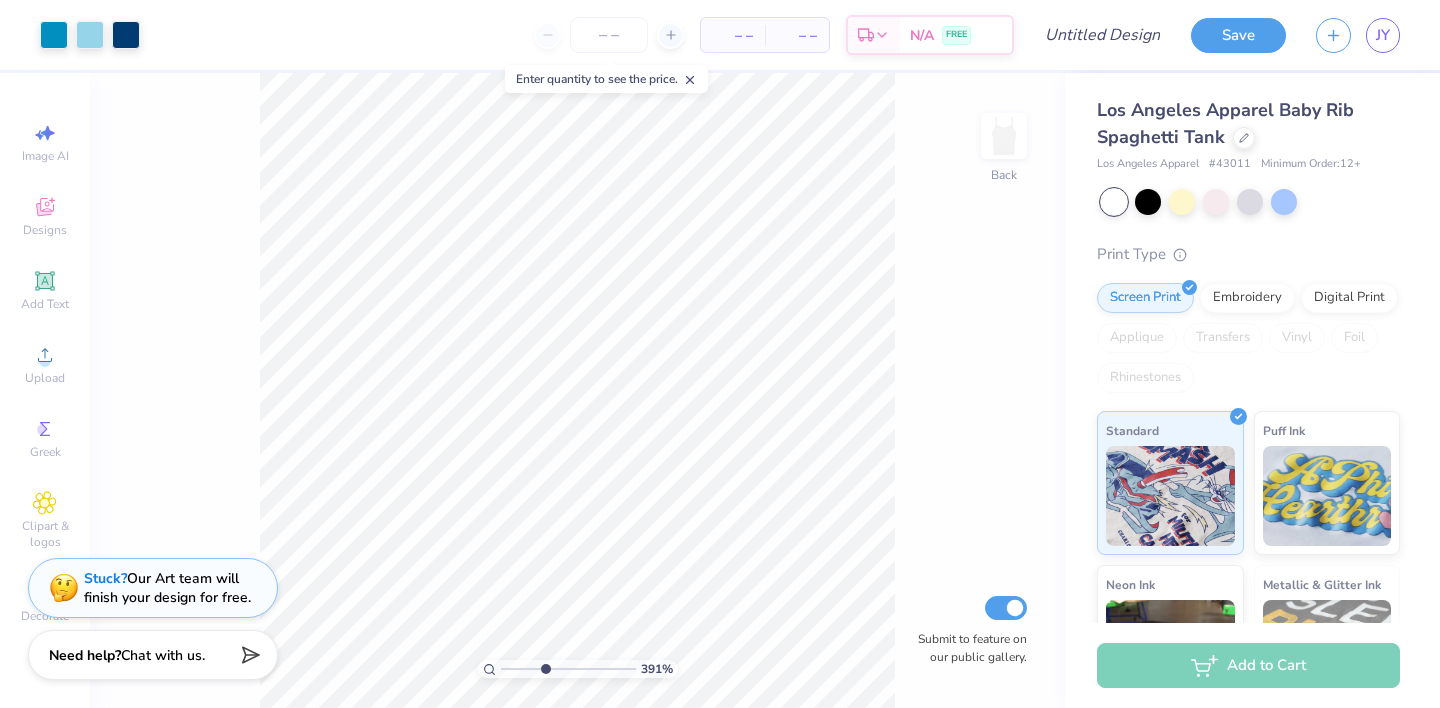 drag, startPoint x: 505, startPoint y: 671, endPoint x: 545, endPoint y: 678, distance: 40.60788 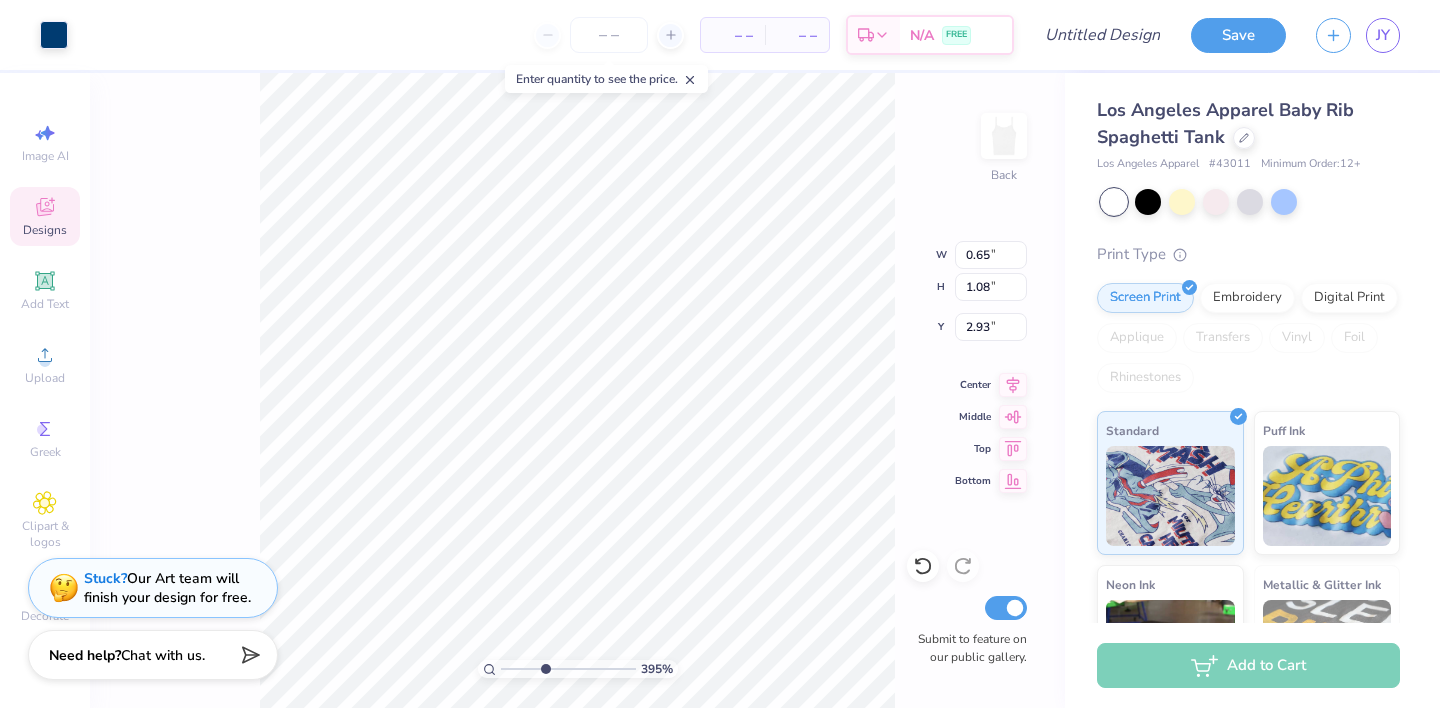type on "0.65" 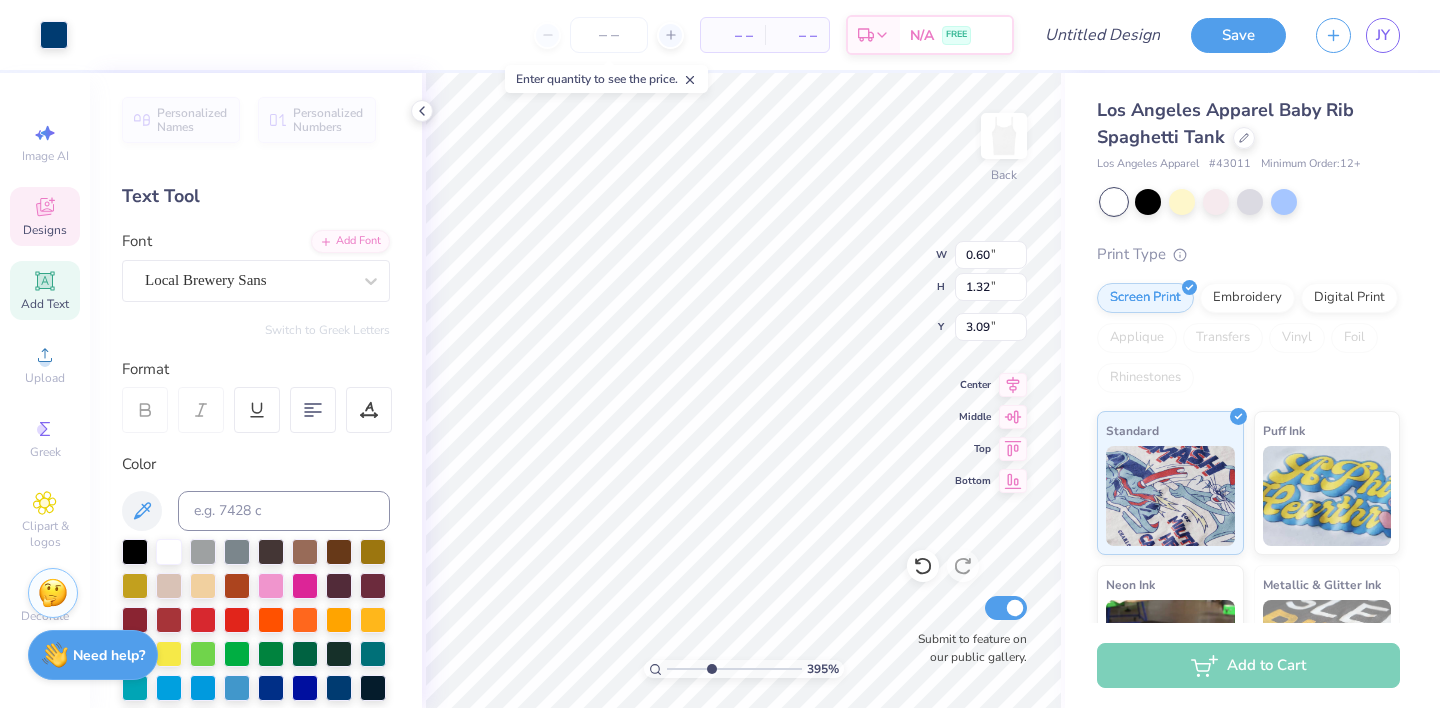 type on "3.06" 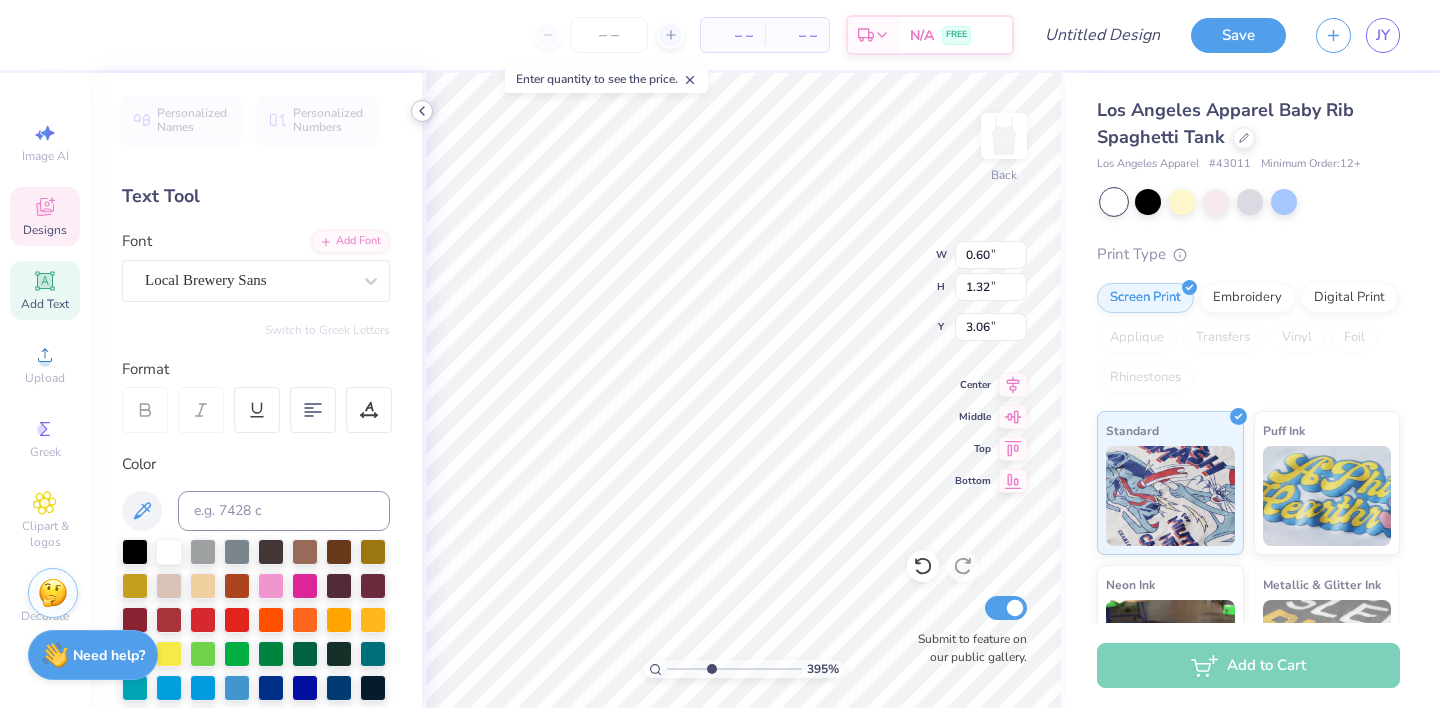click 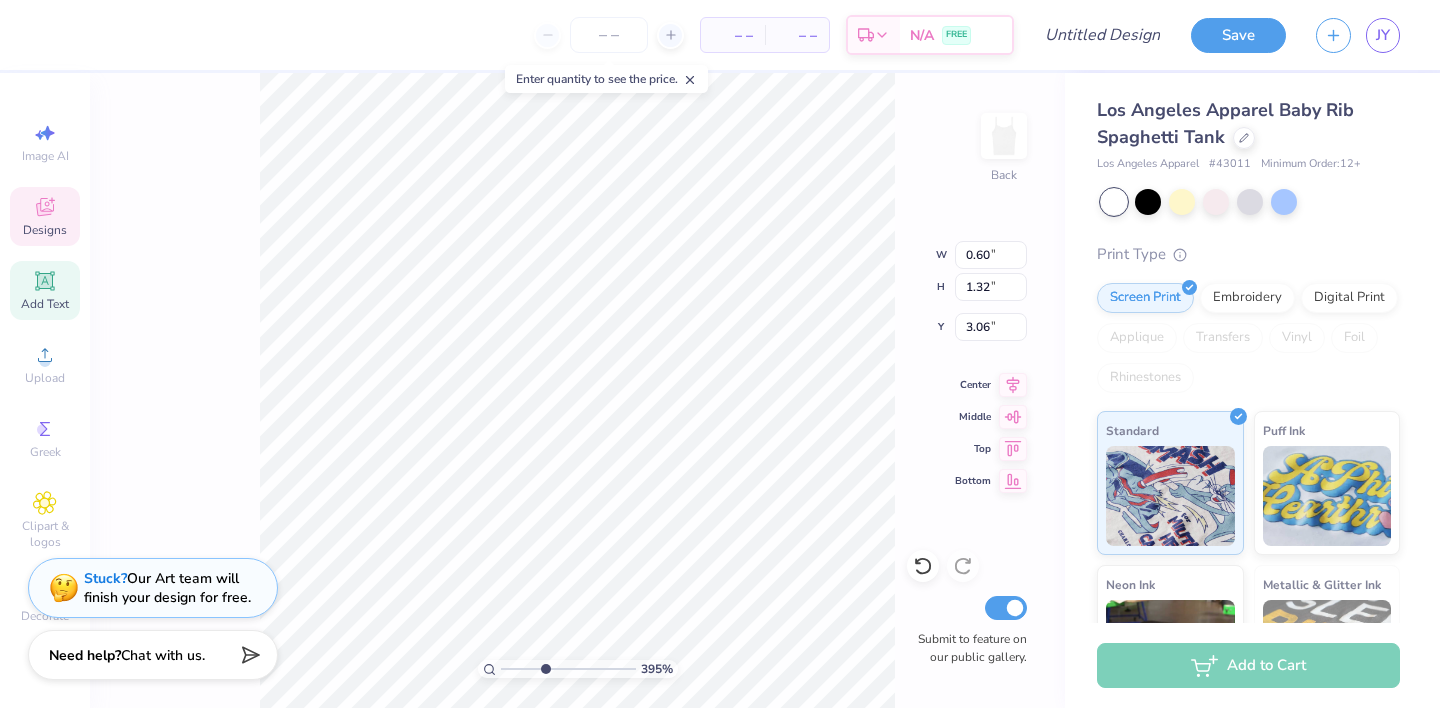 type 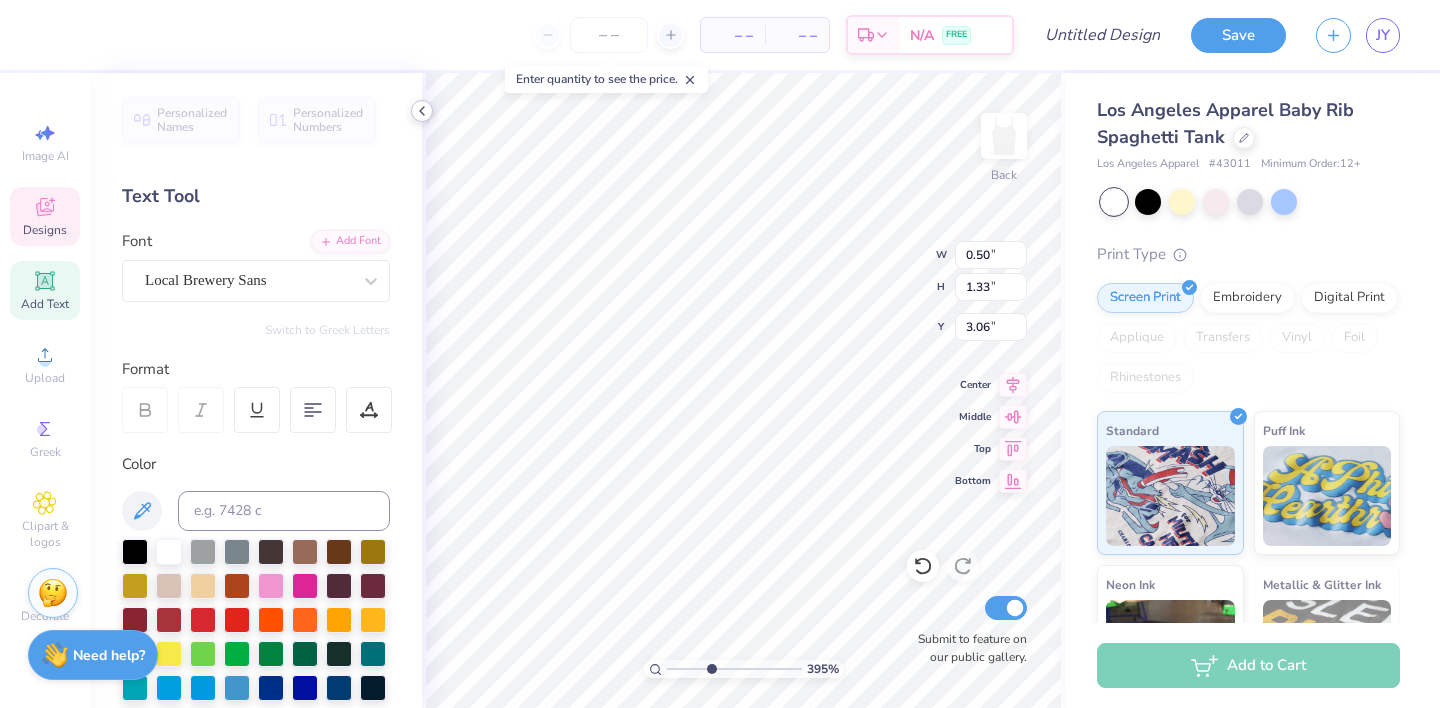 type on "0.50" 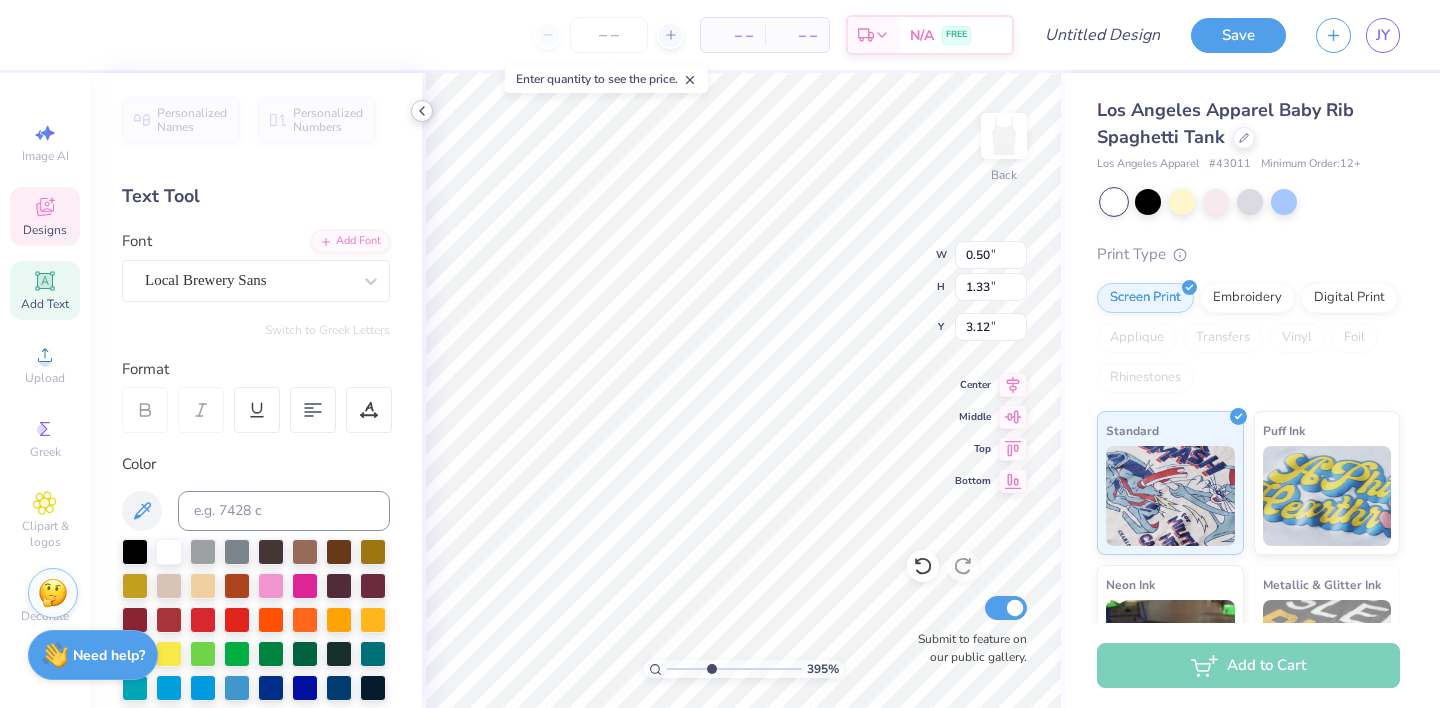 type 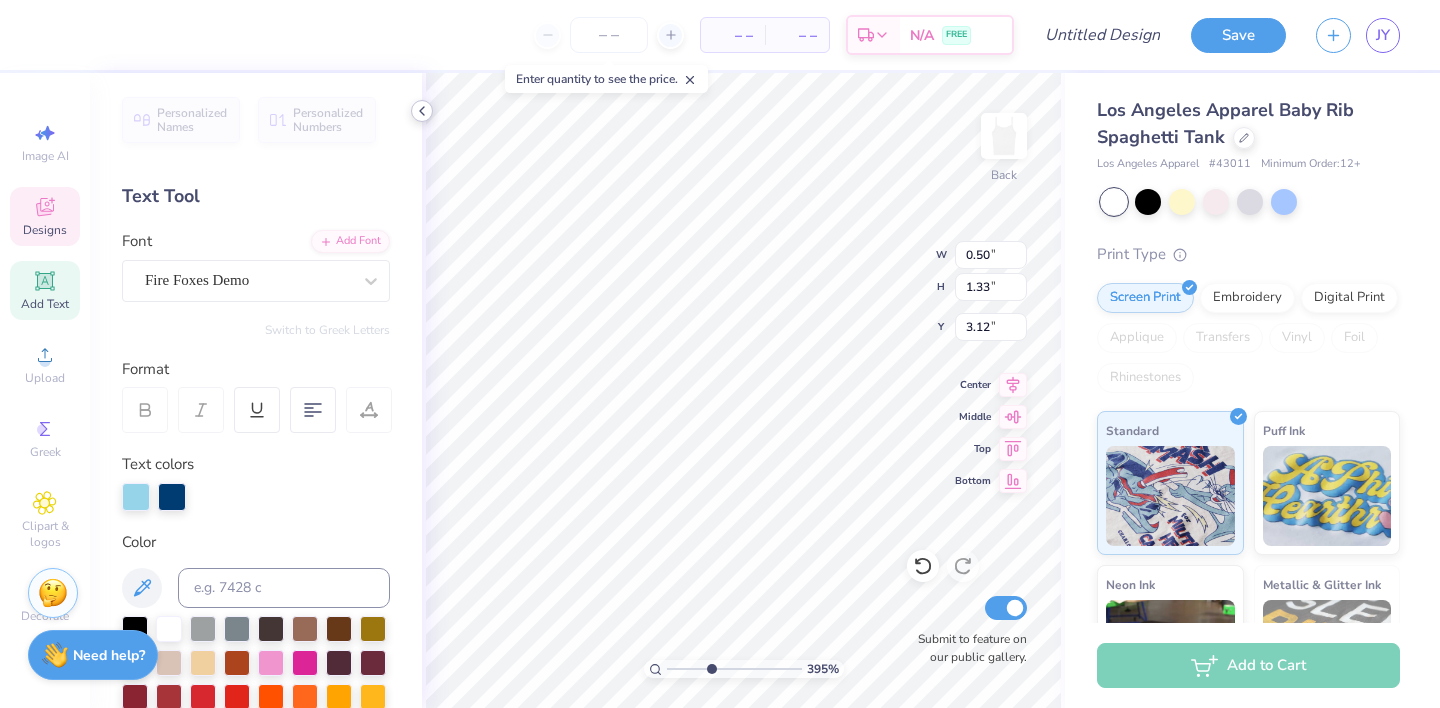 type on "0.59" 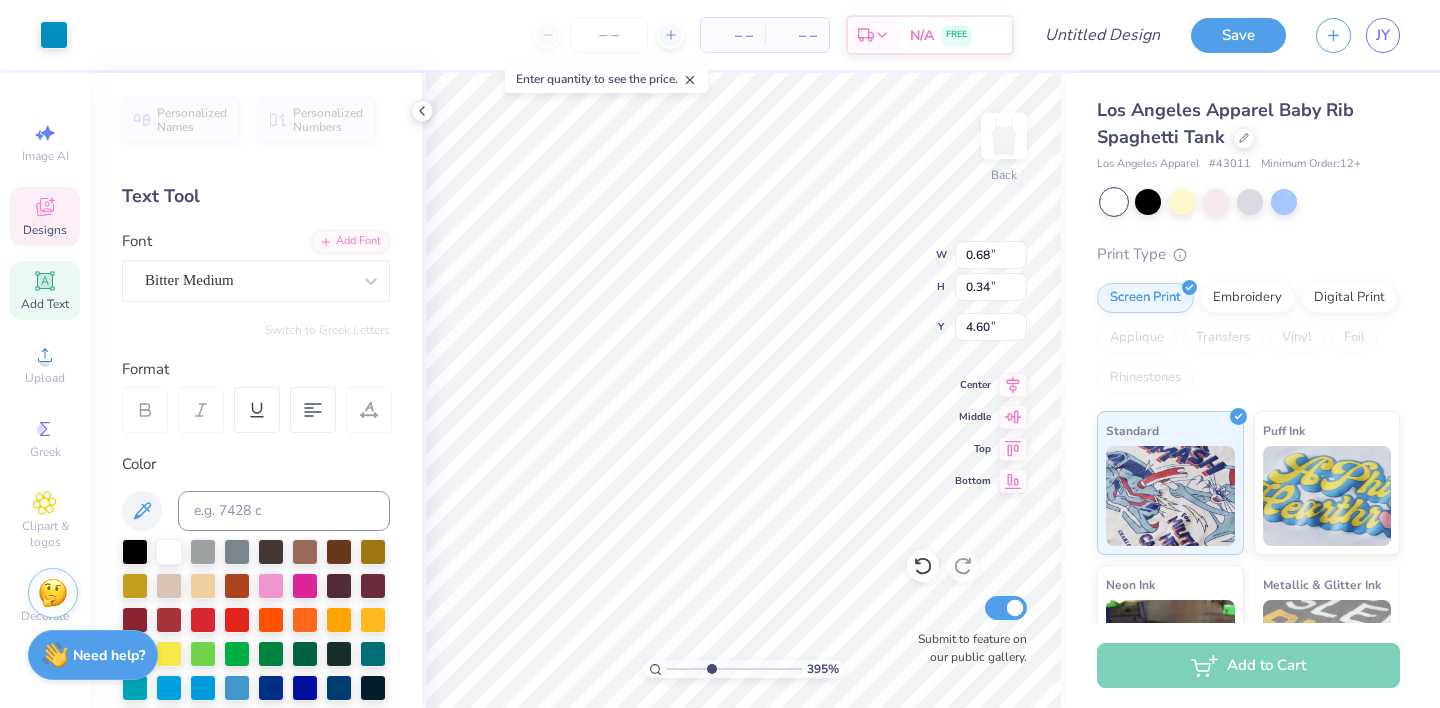 type on "4.61" 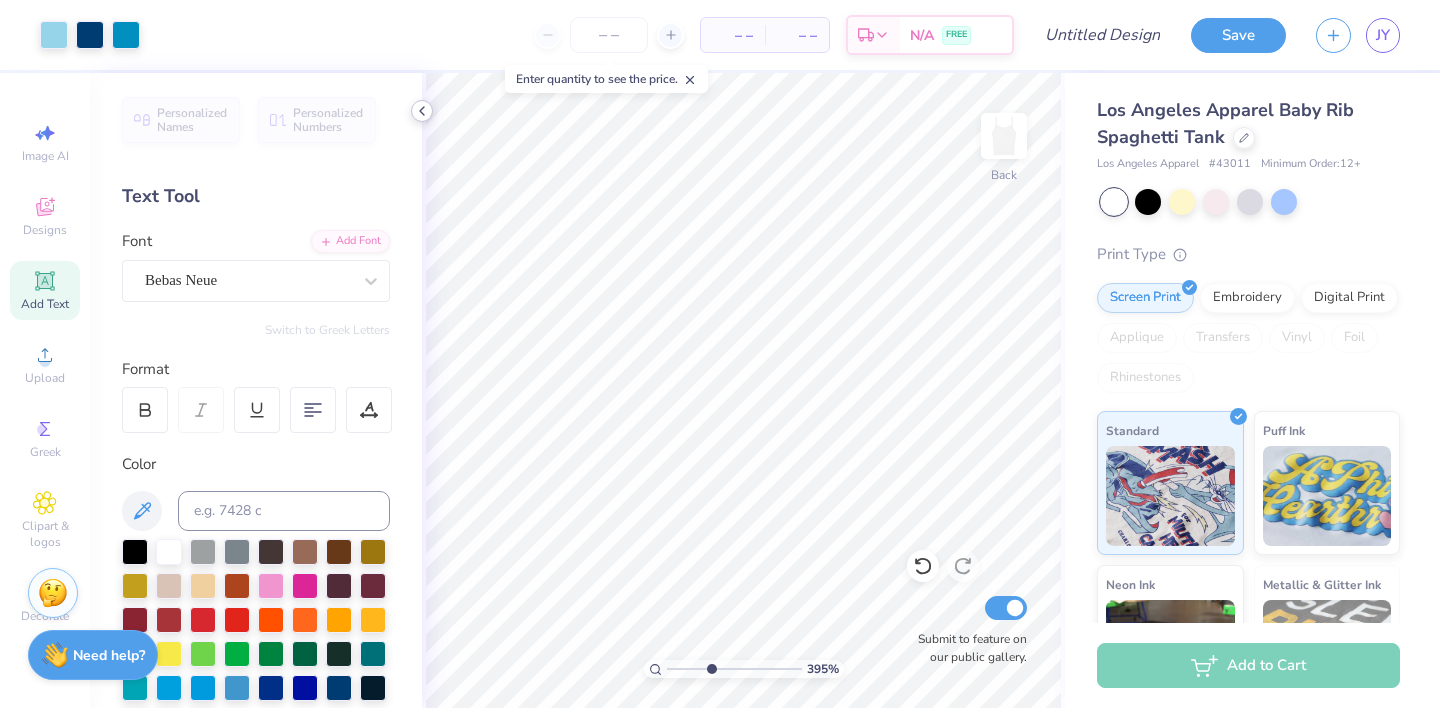 click 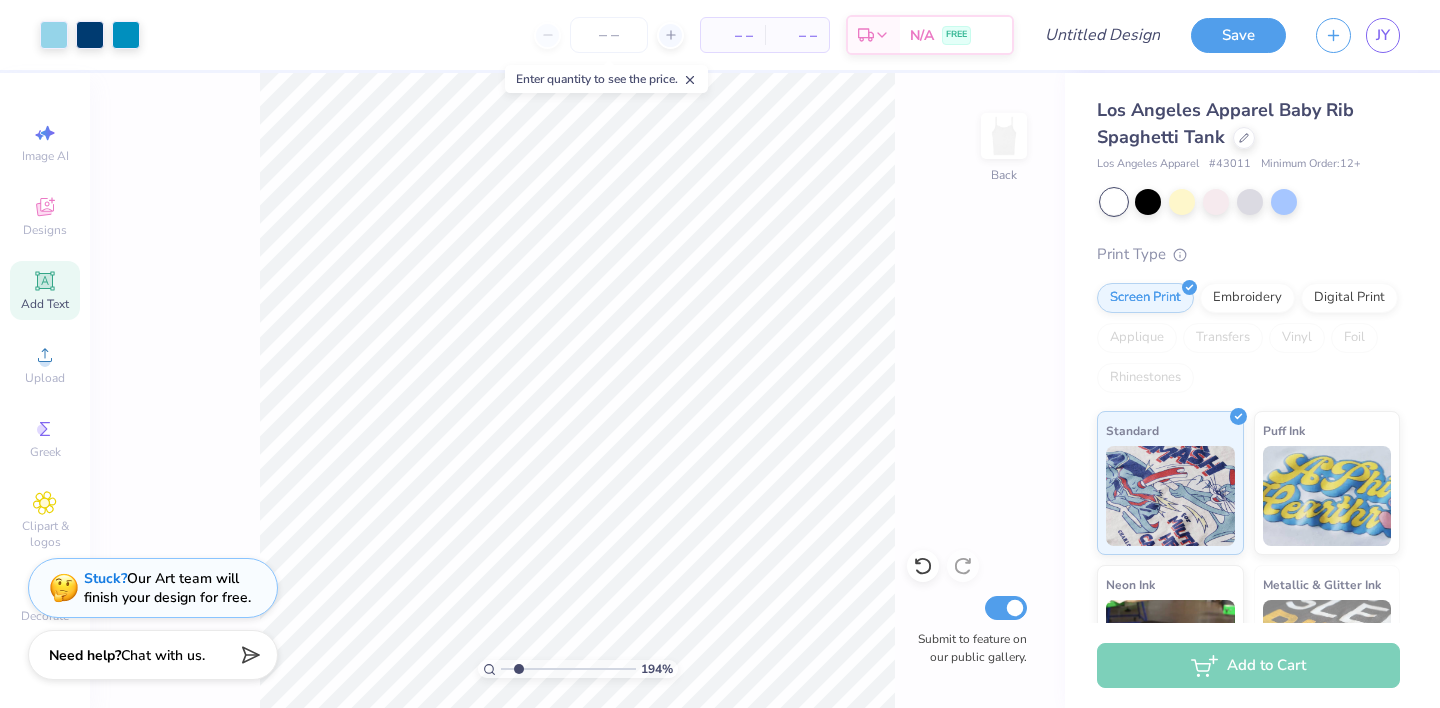 drag, startPoint x: 546, startPoint y: 671, endPoint x: 518, endPoint y: 668, distance: 28.160255 